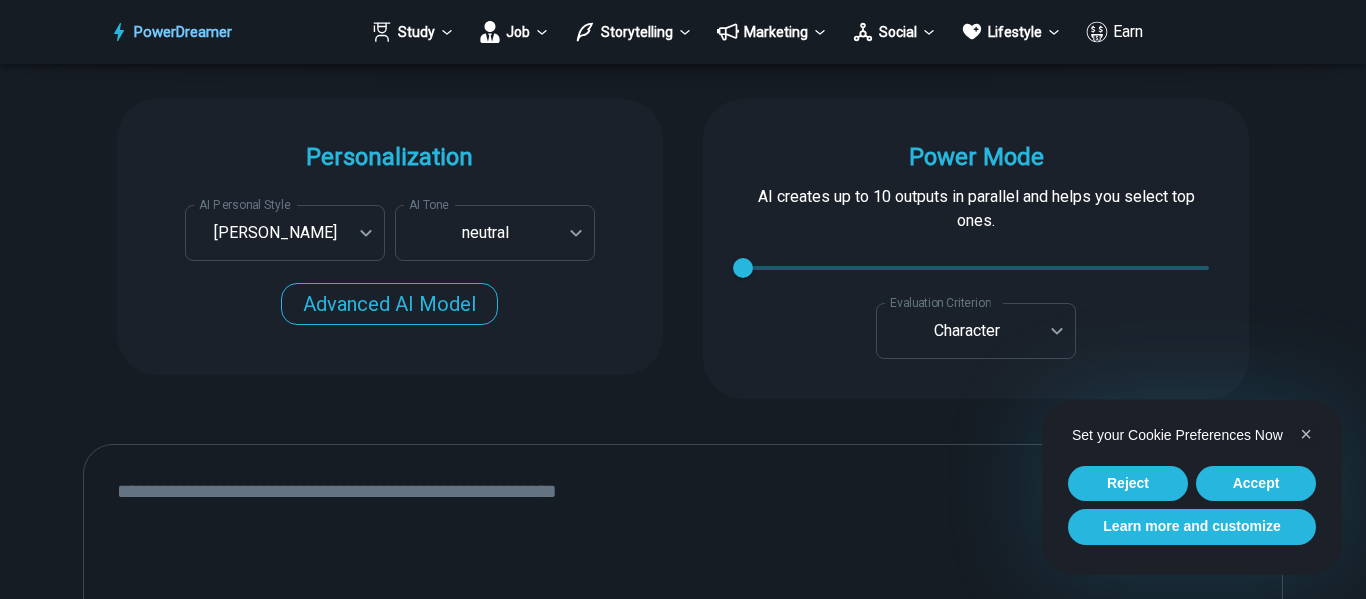 scroll, scrollTop: 1946, scrollLeft: 0, axis: vertical 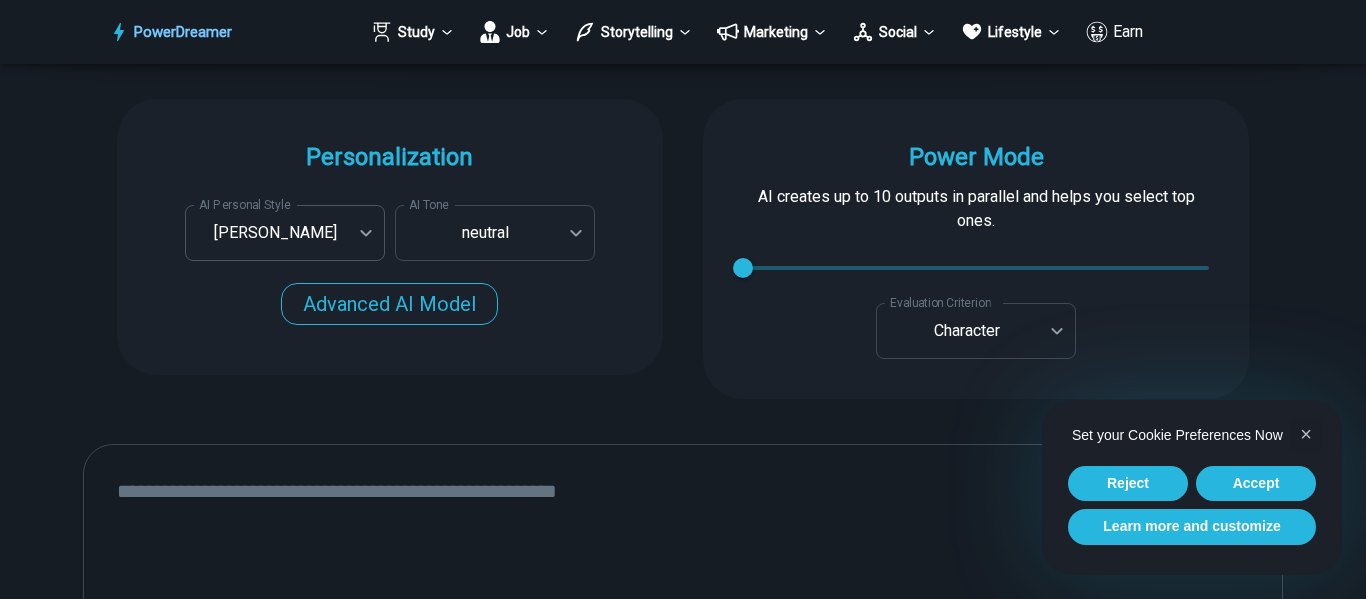 click on "PowerDreamer Study Job Storytelling Marketing Social Lifestyle Earn AI Story Generator Generate a story in your desired style START Faster with PowerDreamer 212,720  AI-Generated Outputs.  50,000+ Users. 60+ AI Tools. PowerDreamer saved me a ton of stress and even more time. Highly recommend. [PERSON_NAME] is a writer and producer with experience at Morning Rush, [US_STATE] PBS, Metro Weekly and The [US_STATE] Times I received a job offer [DATE] that your awesome website helped me get. Thank you! I will be singing your praises. [PERSON_NAME] signed up to PowerDreamer [DATE] and received his job offer [DATE] Absolutely love this program!! I'm usually hesitant to pay for anything without being able to try it for free first. However, I was desperate to get resume writing help and this program far exceeded my expectations! I have been telling anyone I know looking for a job to try it. [PERSON_NAME] [PERSON_NAME], Product Manager in E-Commerce [PERSON_NAME] [PERSON_NAME] Made the job hunting process so easy! Age" at bounding box center (683, 489) 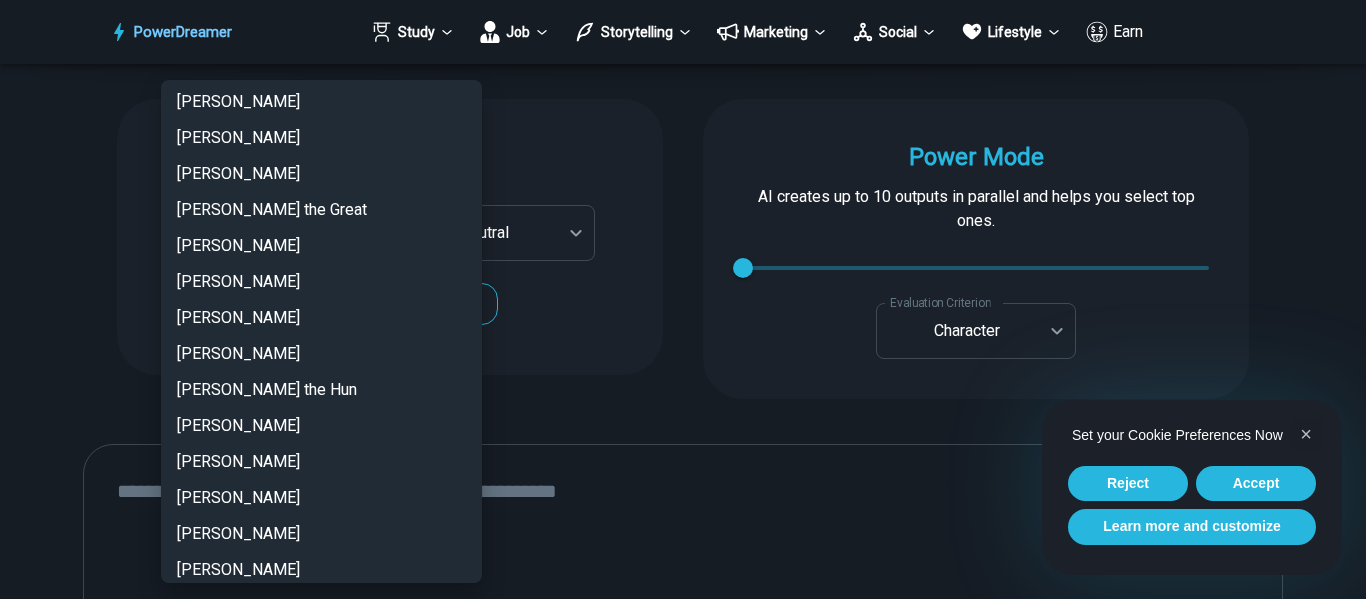 scroll, scrollTop: 0, scrollLeft: 0, axis: both 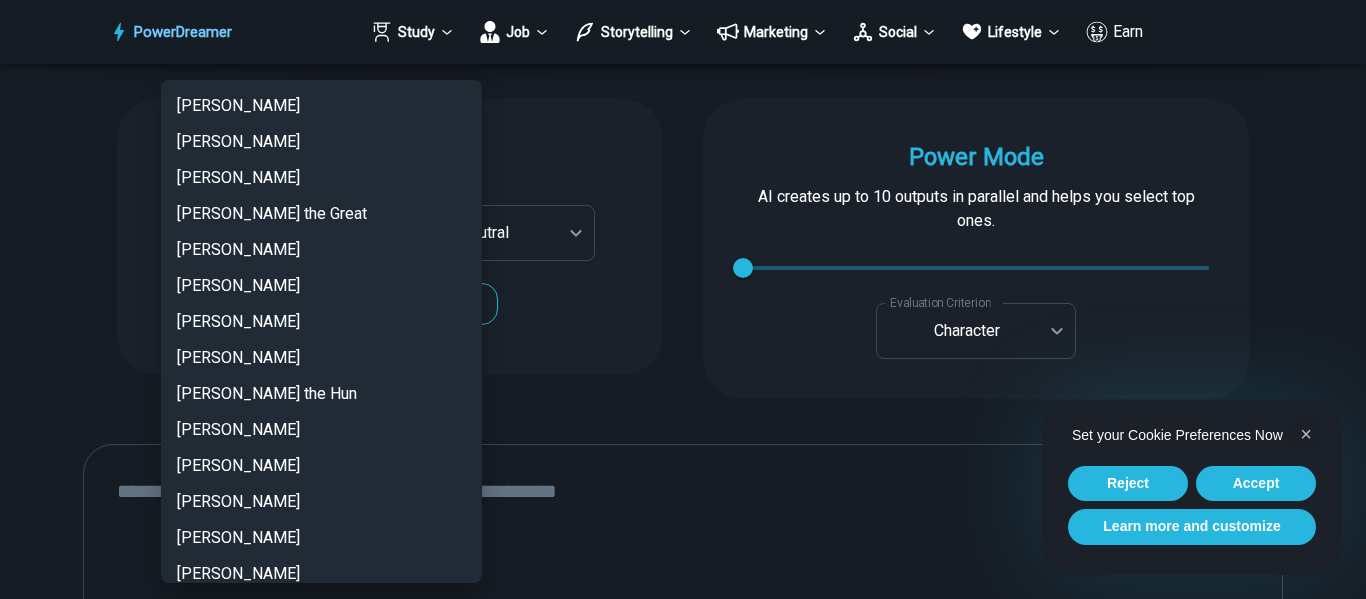 click at bounding box center (683, 299) 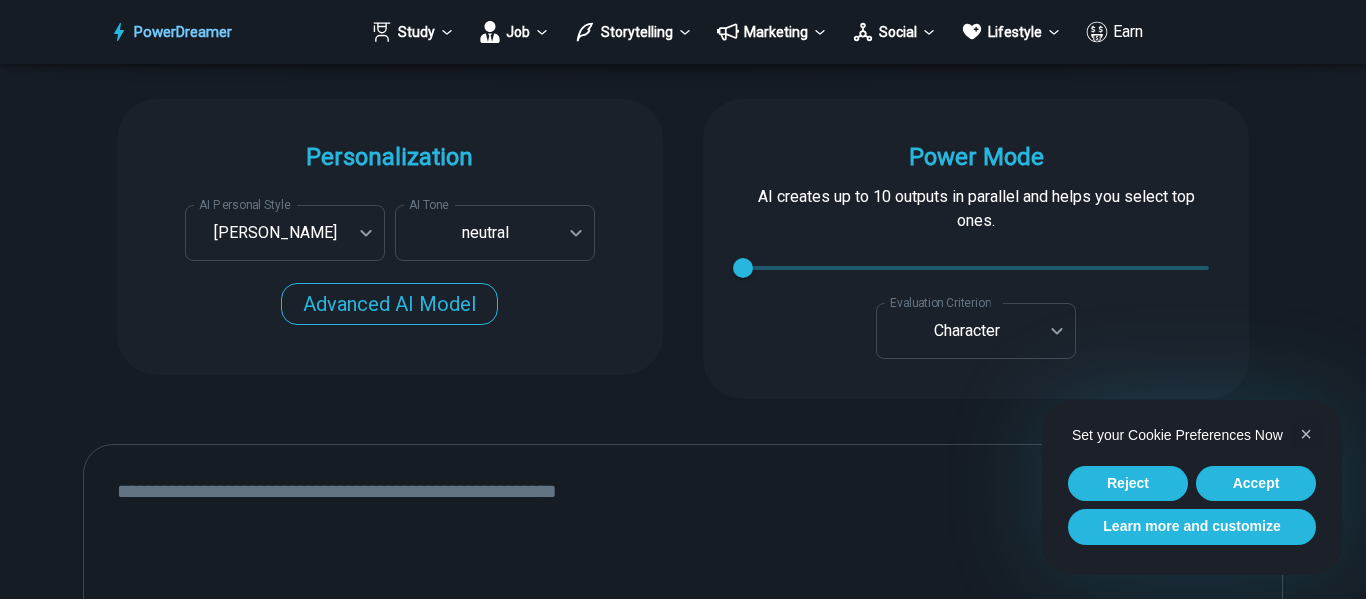 click on "[PERSON_NAME] [PERSON_NAME] [PERSON_NAME] [PERSON_NAME] the Great [PERSON_NAME] [PERSON_NAME] [PERSON_NAME] [PERSON_NAME] the Hun [PERSON_NAME] [PERSON_NAME] [PERSON_NAME] [PERSON_NAME] [PERSON_NAME] [PERSON_NAME] Charlemagne [PERSON_NAME] [PERSON_NAME] [PERSON_NAME] de Bergerac [PERSON_NAME] [PERSON_NAME] [PERSON_NAME] [PERSON_NAME] [PERSON_NAME] Deadpool [PERSON_NAME] [PERSON_NAME] [PERSON_NAME] [PERSON_NAME] [PERSON_NAME] [PERSON_NAME] [PERSON_NAME] [PERSON_NAME] [PERSON_NAME] [PERSON_NAME] [PERSON_NAME] GLaDOS from Portal [PERSON_NAME] [PERSON_NAME] [PERSON_NAME] [PERSON_NAME] [PERSON_NAME] [PERSON_NAME] [PERSON_NAME] [PERSON_NAME] [US_STATE][PERSON_NAME] [PERSON_NAME] [PERSON_NAME] [PERSON_NAME] [PERSON_NAME] [PERSON_NAME] [PERSON_NAME] [PERSON_NAME] [PERSON_NAME] [PERSON_NAME] [PERSON_NAME] [PERSON_NAME] [PERSON_NAME] [PERSON_NAME] Laozi [PERSON_NAME] [PERSON_NAME] Lawyers [PERSON_NAME] Link from The Legend of [PERSON_NAME] [PERSON_NAME] [PERSON_NAME] from Super Mario Bros. [PERSON_NAME] [PERSON_NAME] [PERSON_NAME] Neutral" at bounding box center (683, 299) 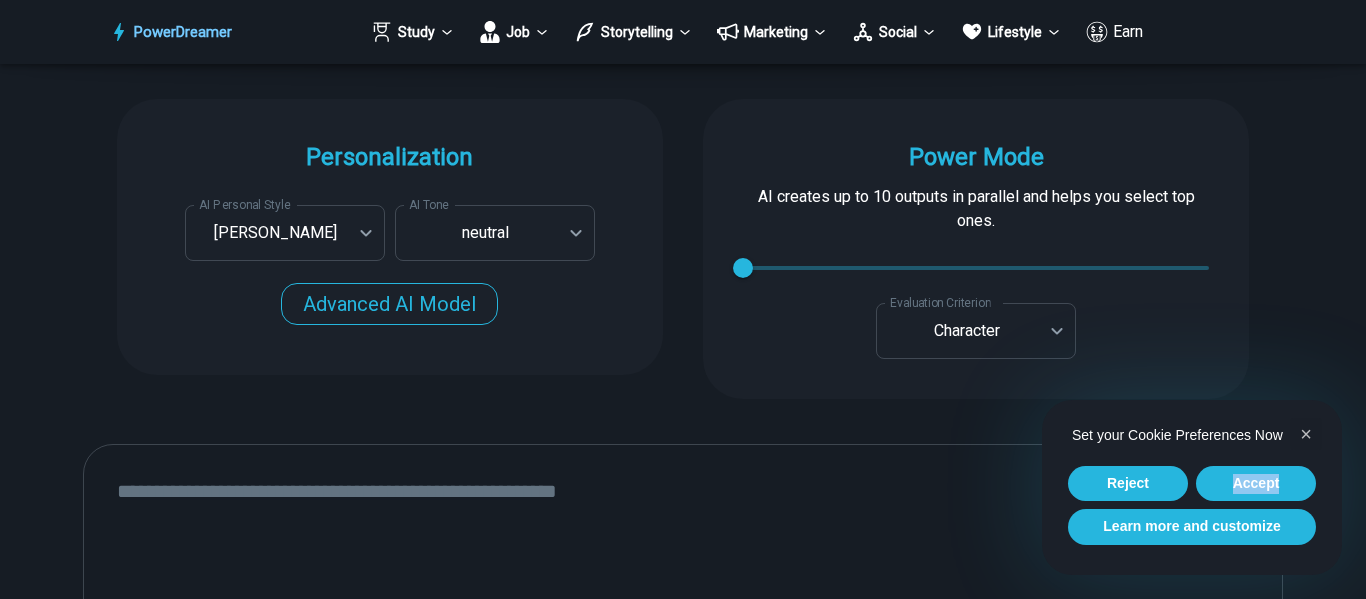 click on "PowerDreamer Study Job Storytelling Marketing Social Lifestyle Earn AI Story Generator Generate a story in your desired style START Faster with PowerDreamer 212,720  AI-Generated Outputs.  50,000+ Users. 60+ AI Tools. PowerDreamer saved me a ton of stress and even more time. Highly recommend. [PERSON_NAME] is a writer and producer with experience at Morning Rush, [US_STATE] PBS, Metro Weekly and The [US_STATE] Times I received a job offer [DATE] that your awesome website helped me get. Thank you! I will be singing your praises. [PERSON_NAME] signed up to PowerDreamer [DATE] and received his job offer [DATE] Absolutely love this program!! I'm usually hesitant to pay for anything without being able to try it for free first. However, I was desperate to get resume writing help and this program far exceeded my expectations! I have been telling anyone I know looking for a job to try it. [PERSON_NAME] [PERSON_NAME], Product Manager in E-Commerce [PERSON_NAME] [PERSON_NAME] Made the job hunting process so easy! Age" at bounding box center [683, 489] 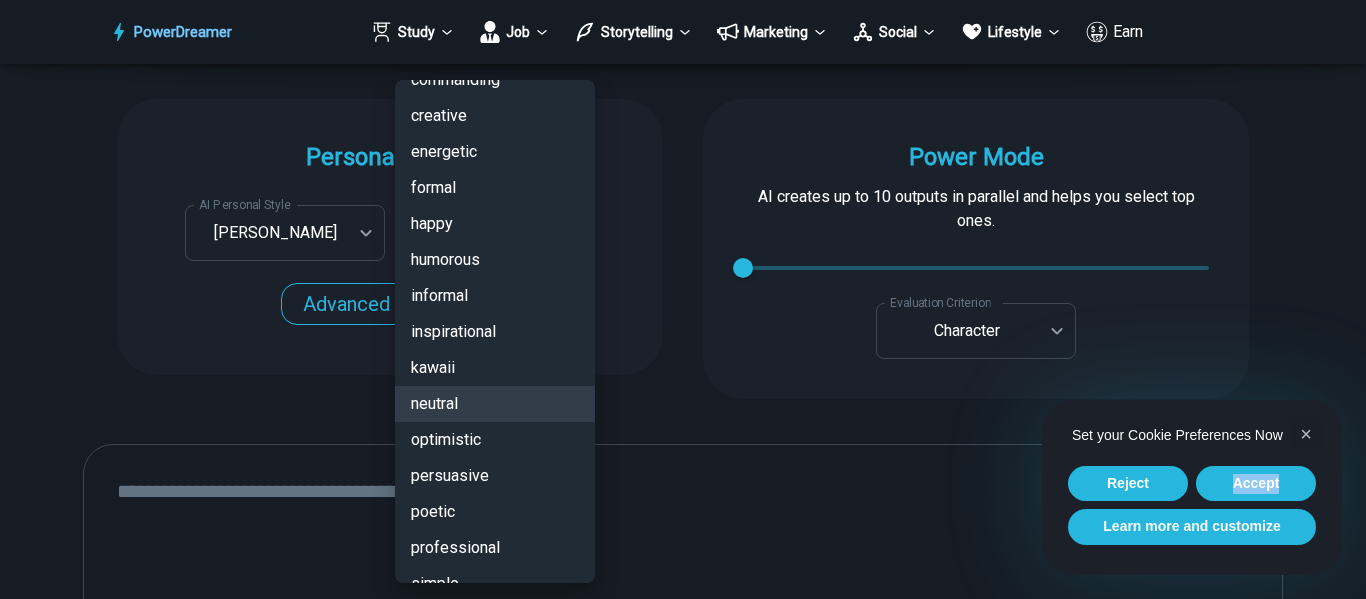 scroll, scrollTop: 99, scrollLeft: 0, axis: vertical 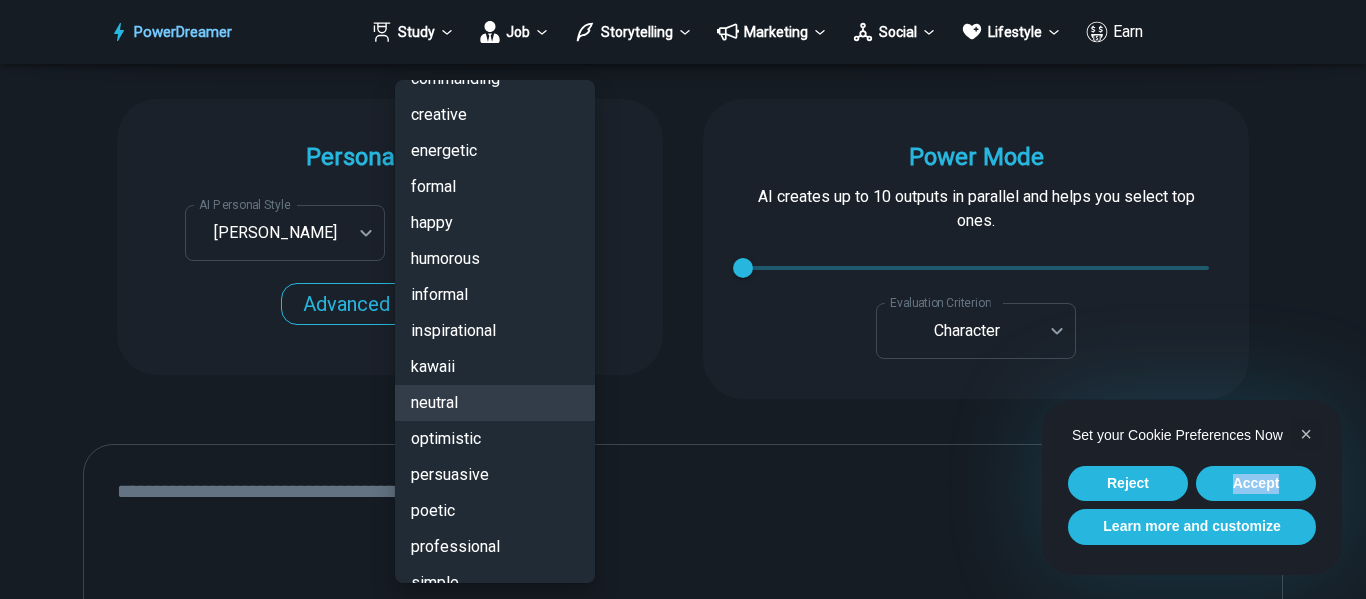 click on "energetic" at bounding box center (495, 151) 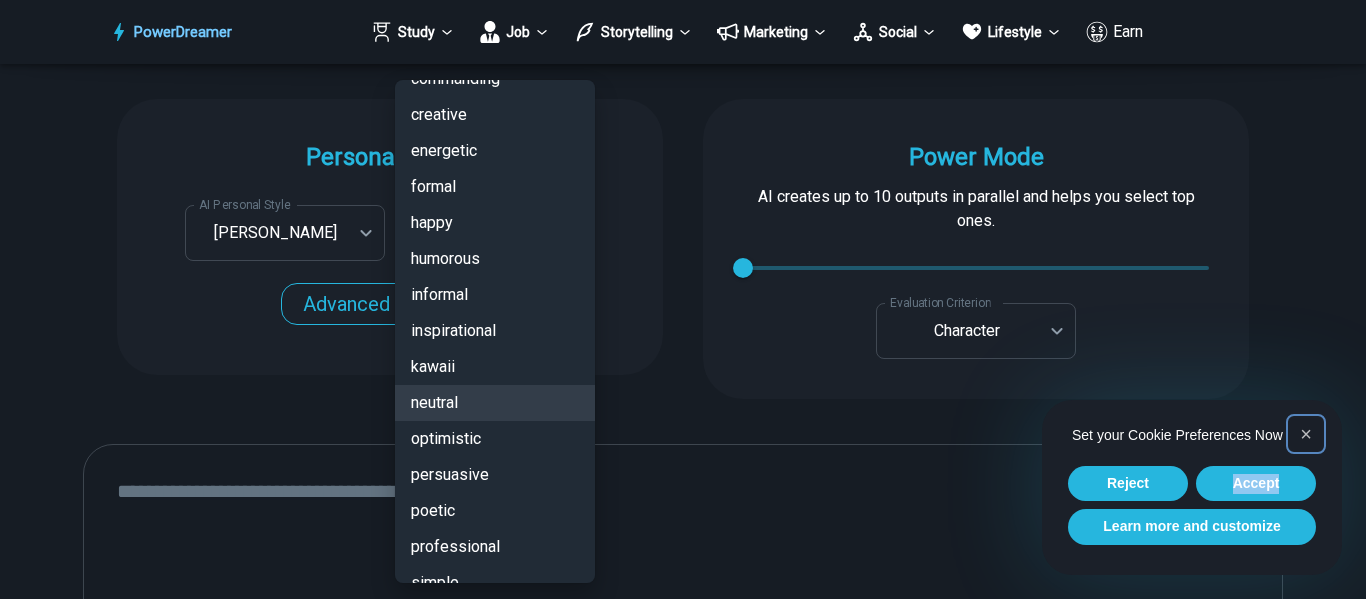 type on "*********" 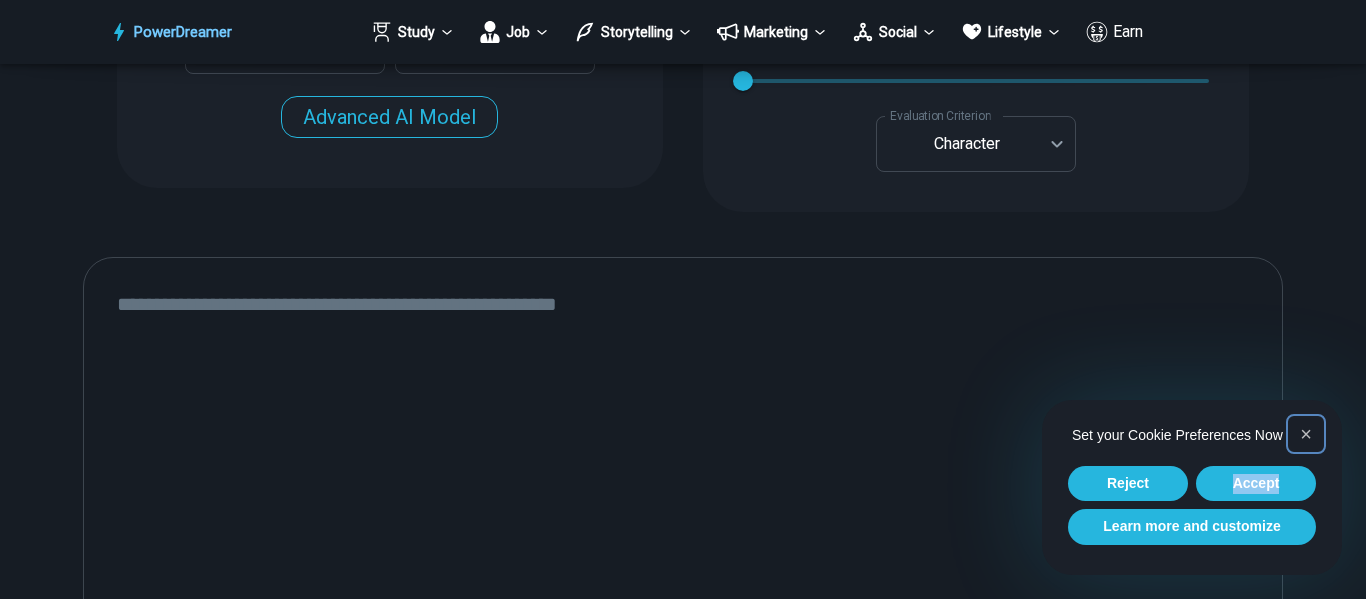scroll, scrollTop: 2147, scrollLeft: 0, axis: vertical 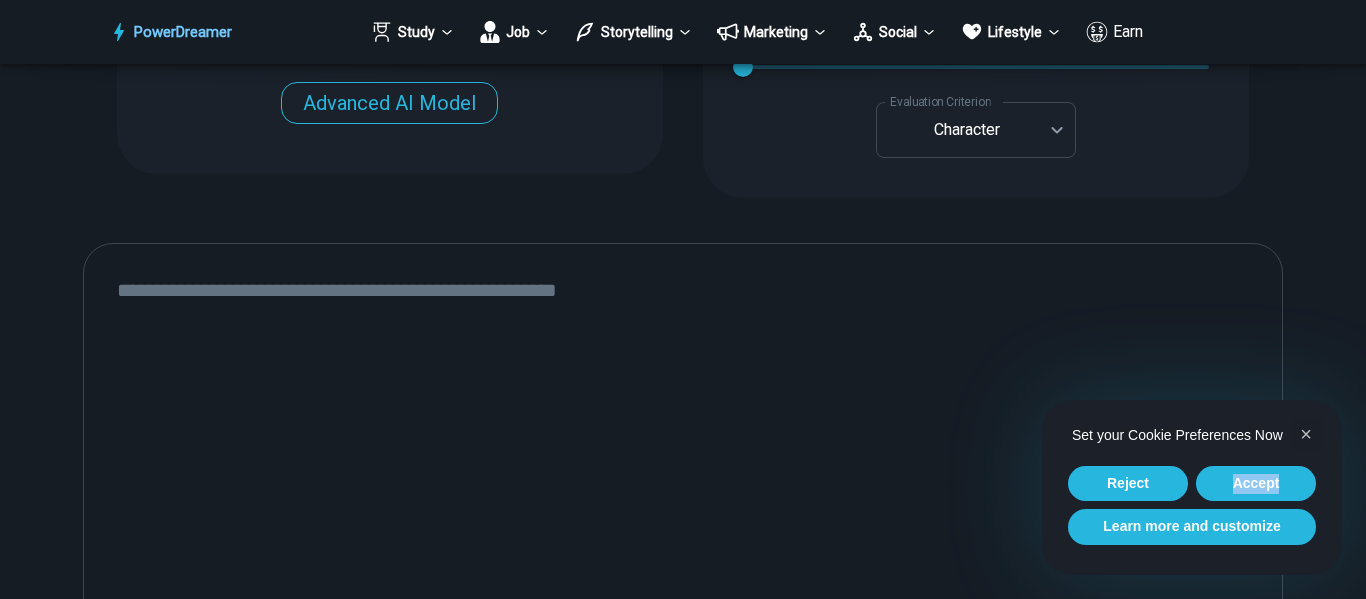 click at bounding box center (683, 509) 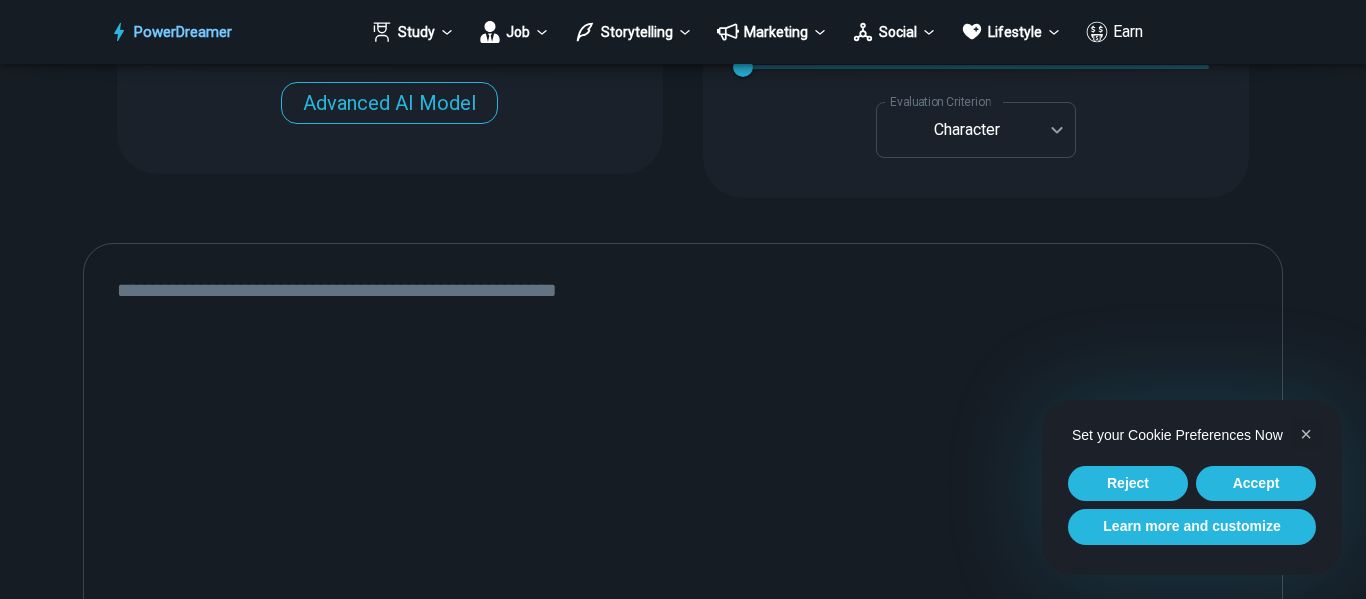 paste on "**********" 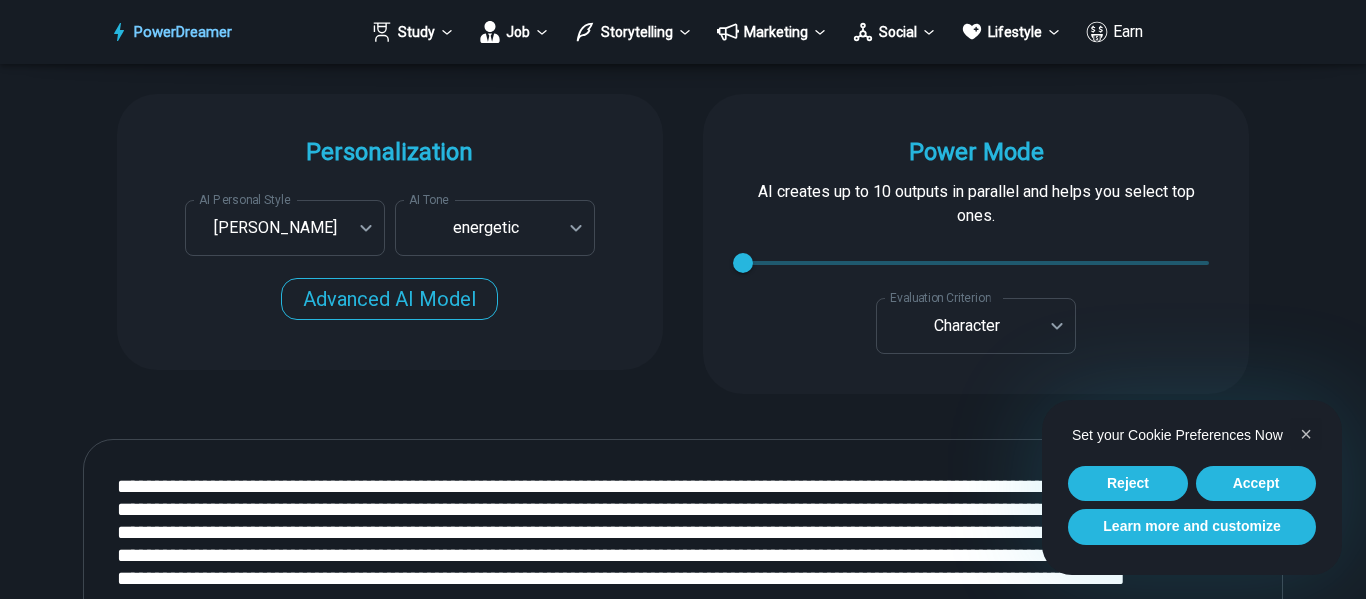scroll, scrollTop: 1950, scrollLeft: 0, axis: vertical 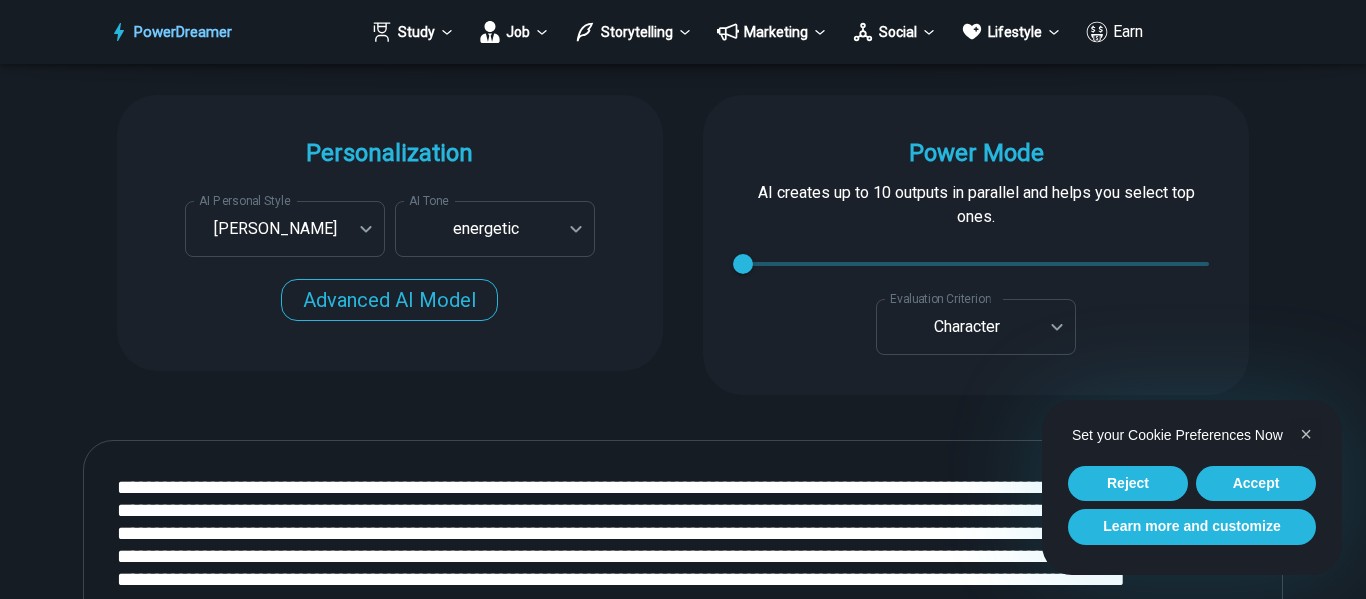 type on "**********" 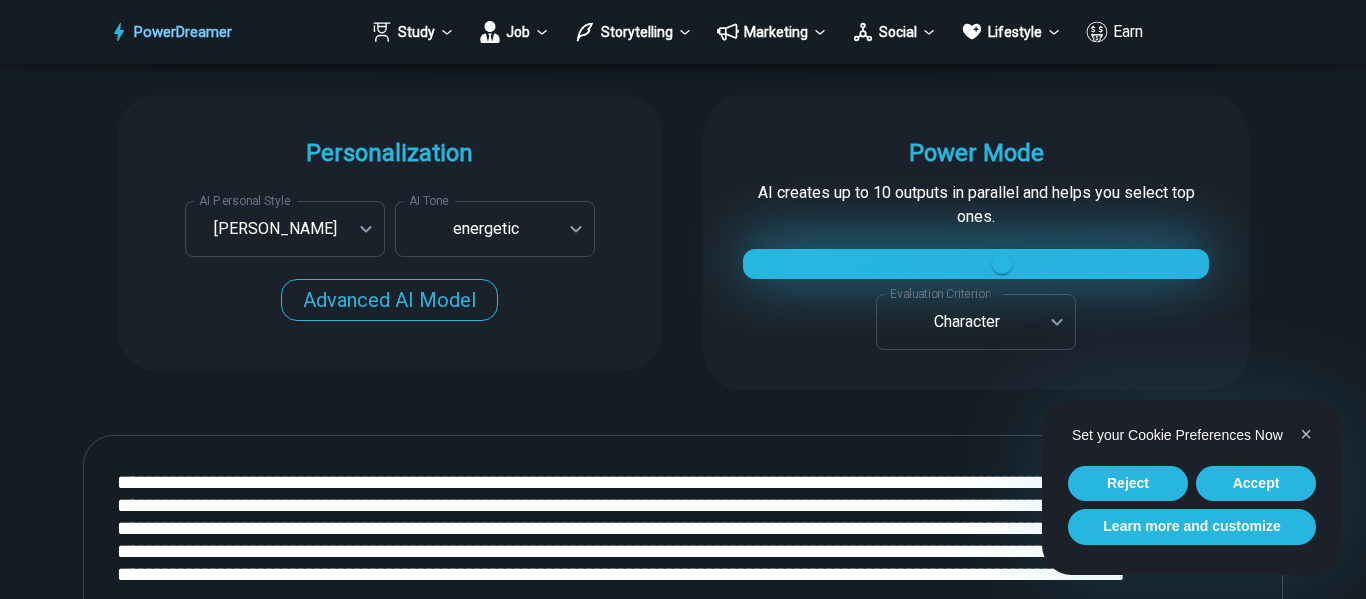 type on "*" 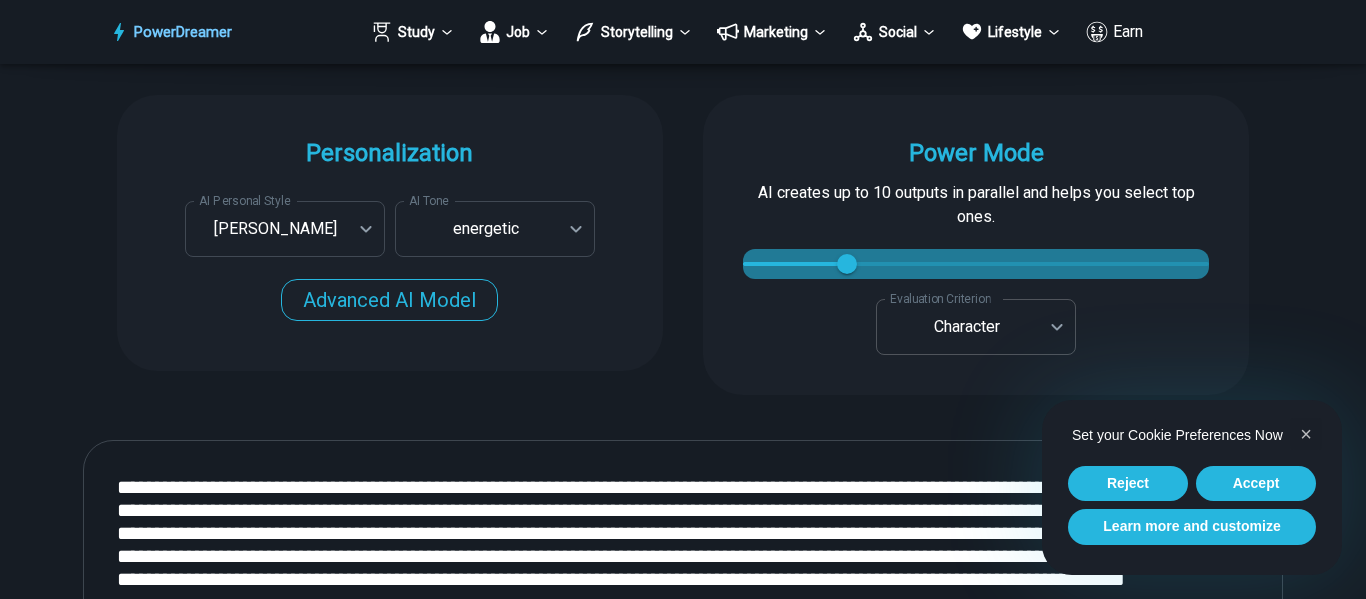 click on "PowerDreamer Study Job Storytelling Marketing Social Lifestyle Earn AI Story Generator Generate a story in your desired style START Faster with PowerDreamer 212,720  AI-Generated Outputs.  50,000+ Users. 60+ AI Tools. PowerDreamer saved me a ton of stress and even more time. Highly recommend. [PERSON_NAME] is a writer and producer with experience at Morning Rush, [US_STATE] PBS, Metro Weekly and The [US_STATE] Times I received a job offer [DATE] that your awesome website helped me get. Thank you! I will be singing your praises. [PERSON_NAME] signed up to PowerDreamer [DATE] and received his job offer [DATE] Absolutely love this program!! I'm usually hesitant to pay for anything without being able to try it for free first. However, I was desperate to get resume writing help and this program far exceeded my expectations! I have been telling anyone I know looking for a job to try it. [PERSON_NAME] [PERSON_NAME], Product Manager in E-Commerce [PERSON_NAME] [PERSON_NAME] Made the job hunting process so easy! Age" at bounding box center [683, 489] 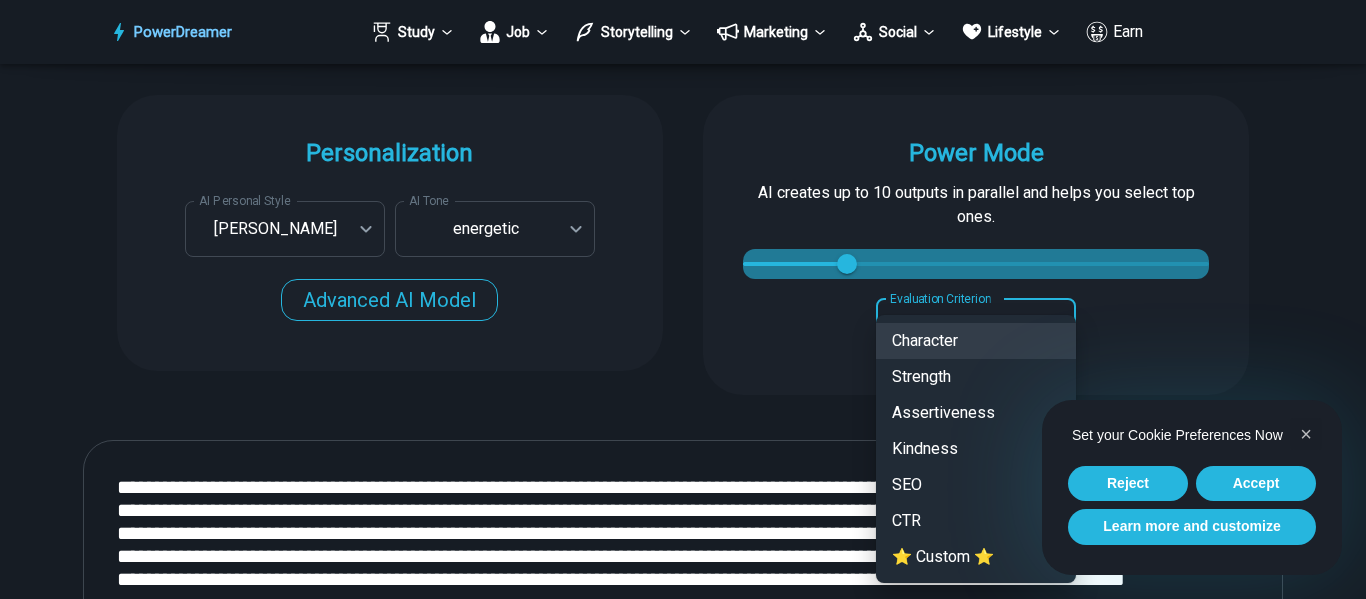 click at bounding box center [683, 299] 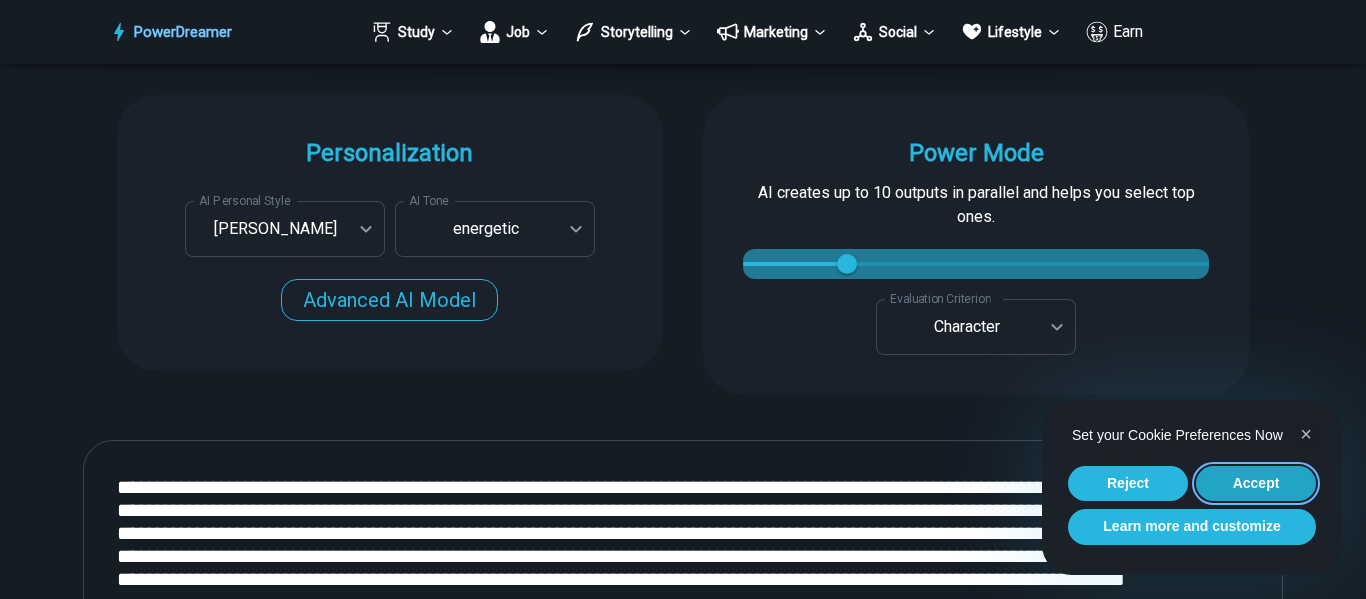 click on "Accept" at bounding box center (1256, 484) 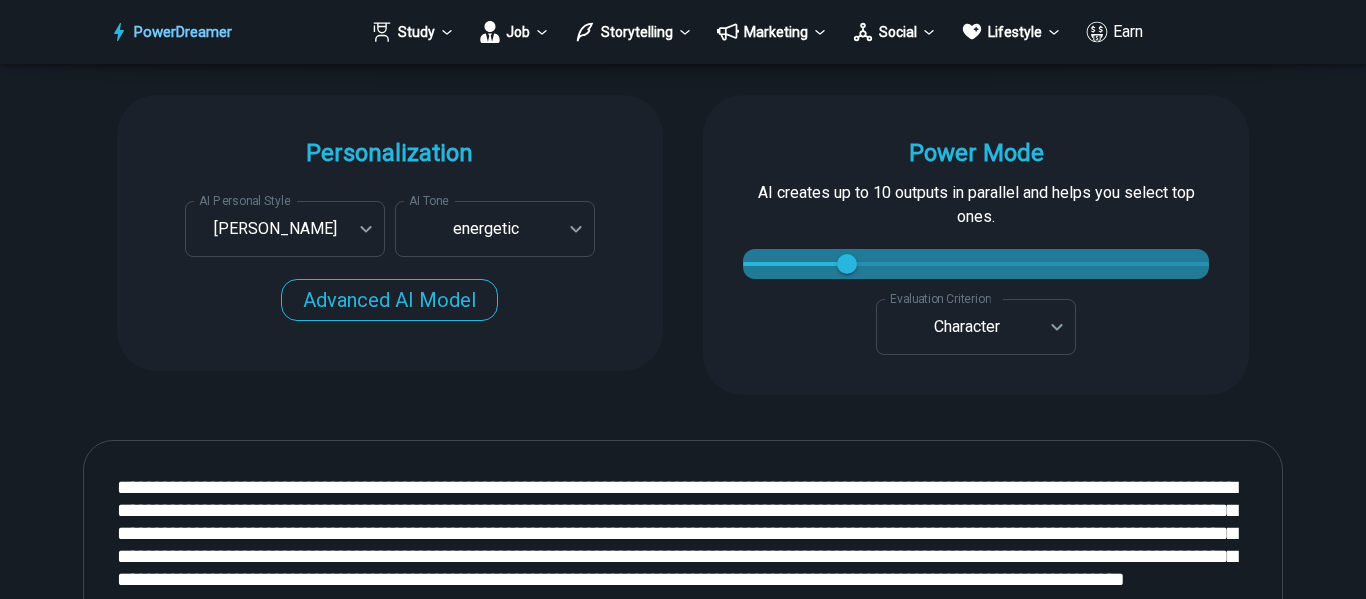 scroll, scrollTop: 0, scrollLeft: 0, axis: both 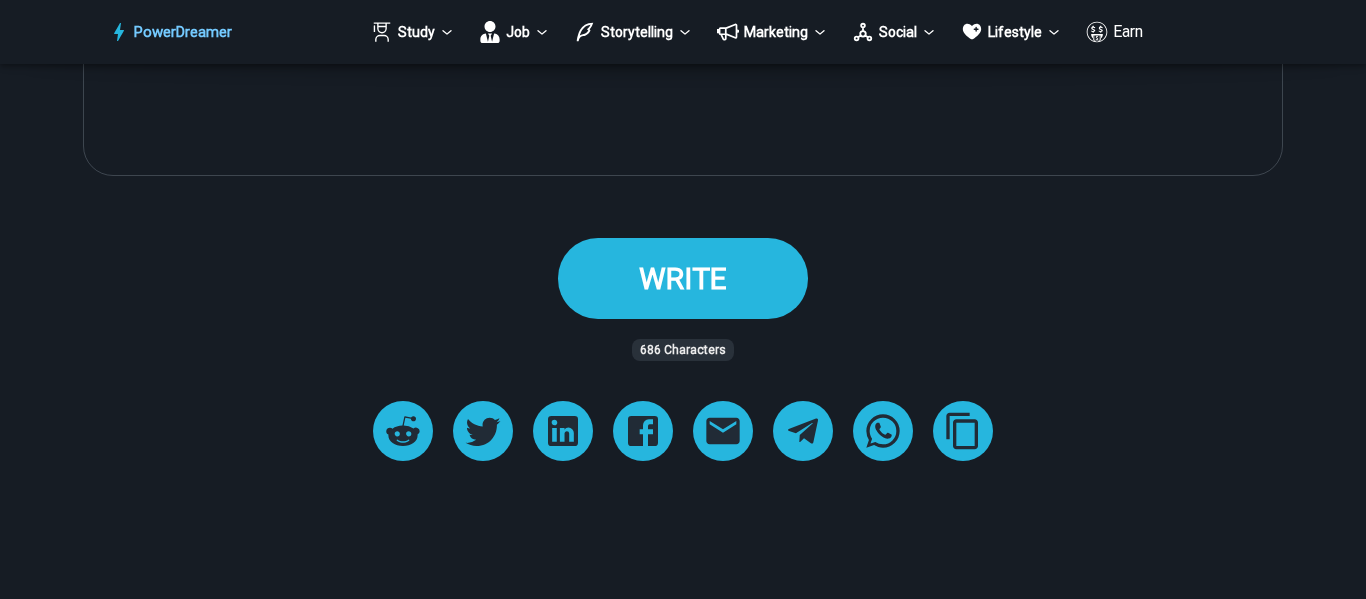 click on "WRITE" at bounding box center [683, 278] 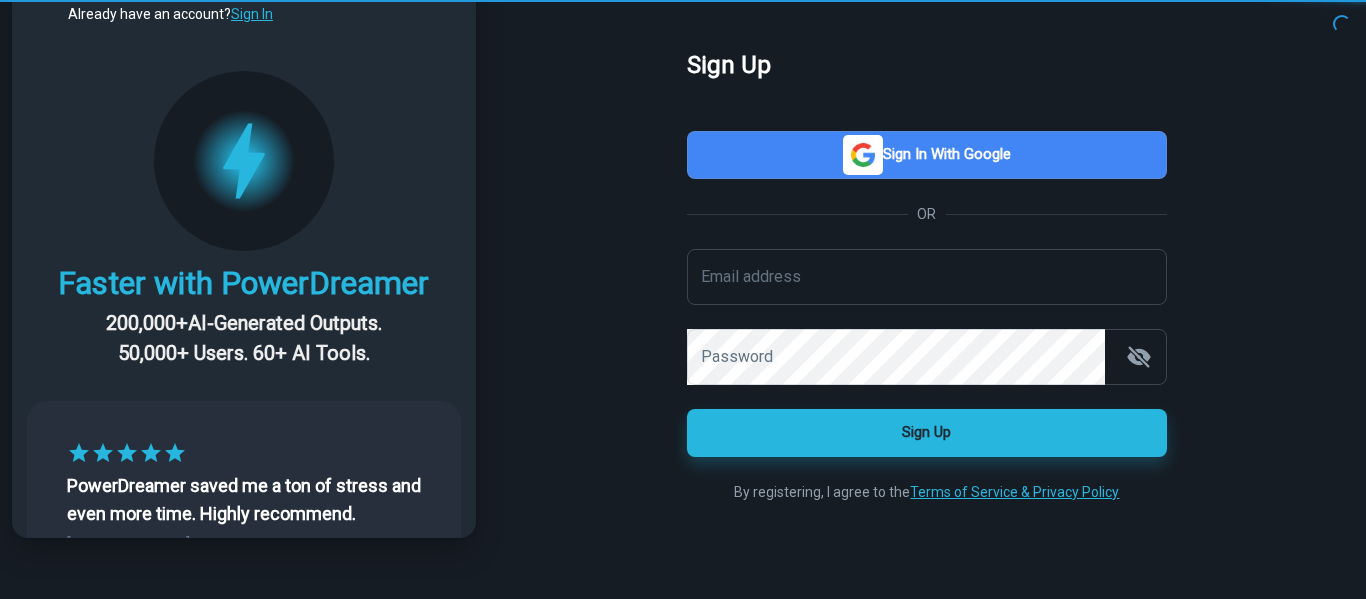 scroll, scrollTop: 0, scrollLeft: 0, axis: both 